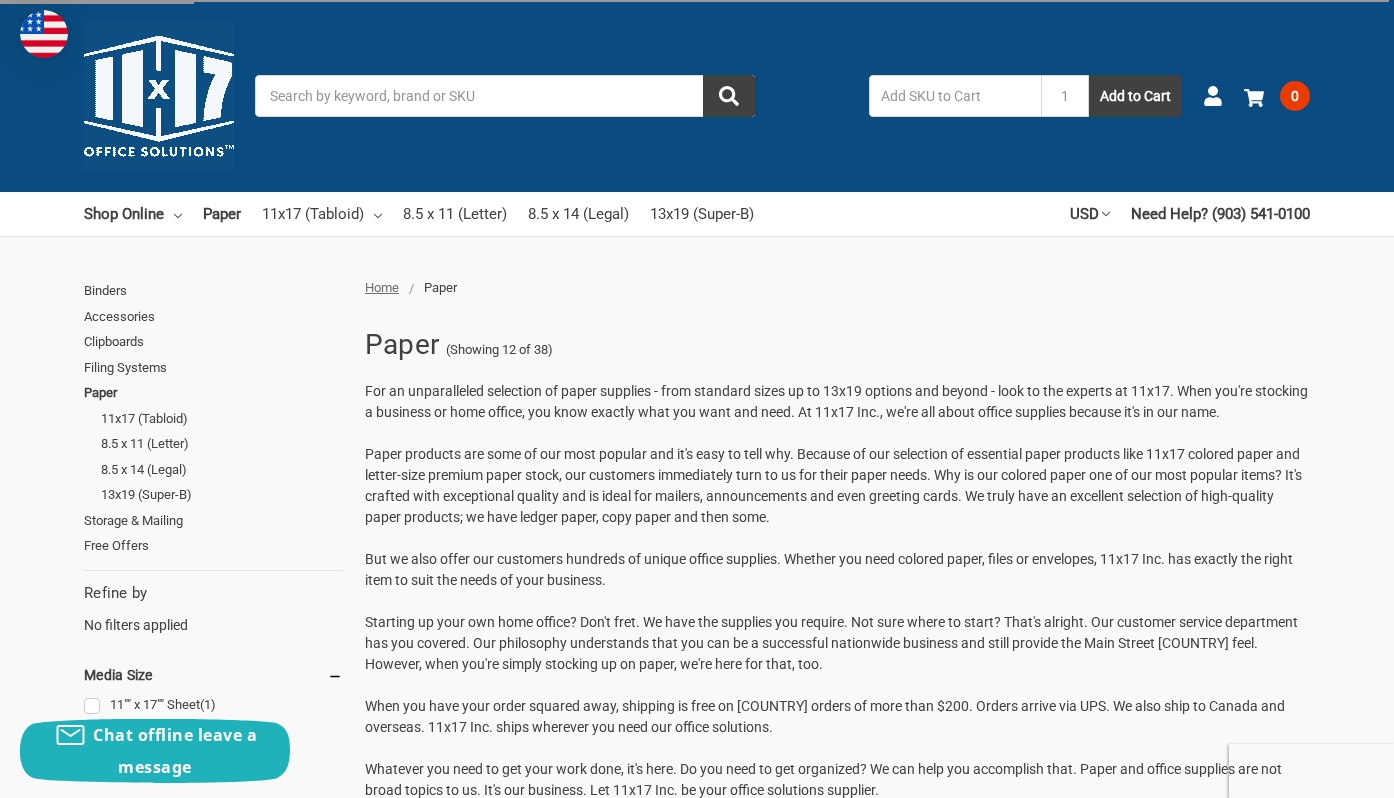 scroll, scrollTop: 0, scrollLeft: 0, axis: both 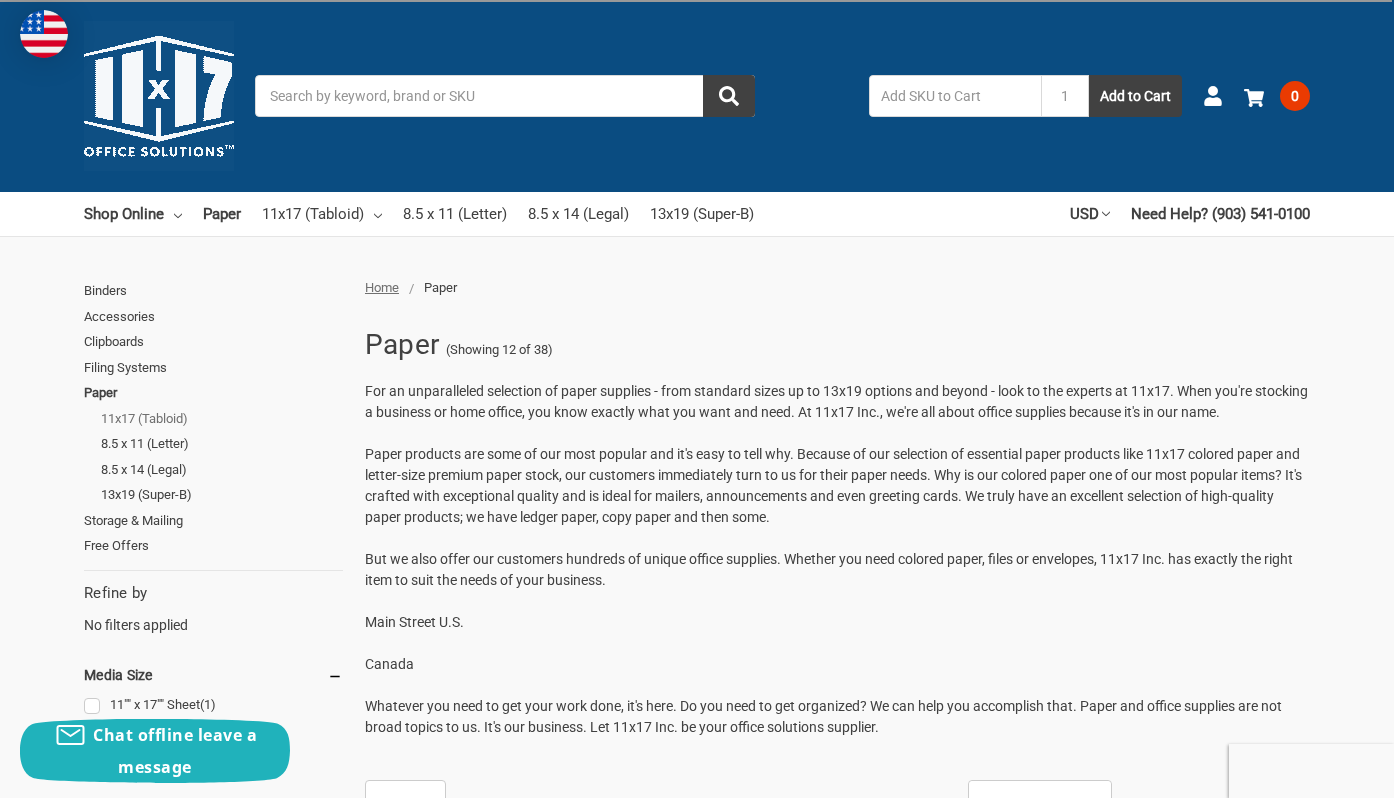 click on "11x17 (Tabloid)" at bounding box center (222, 419) 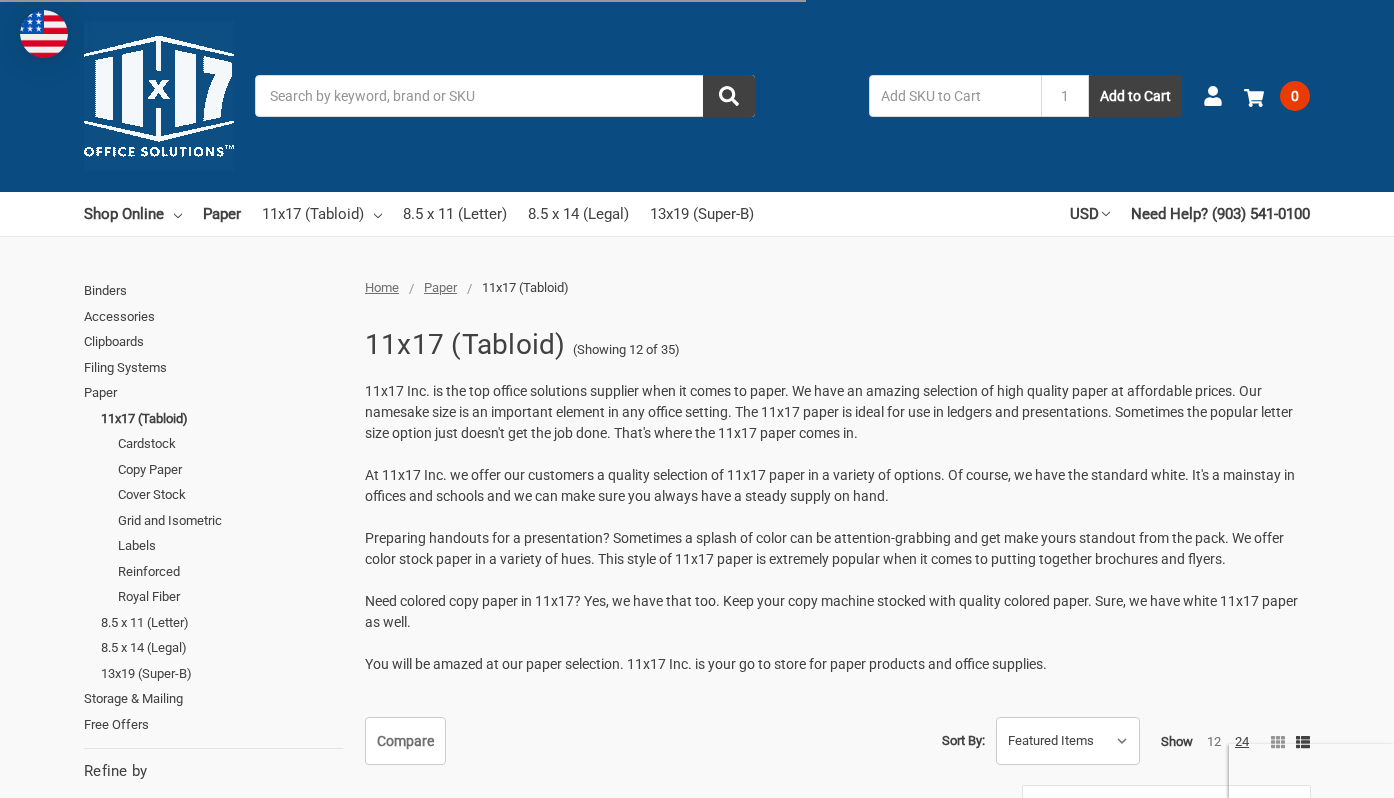 scroll, scrollTop: 0, scrollLeft: 0, axis: both 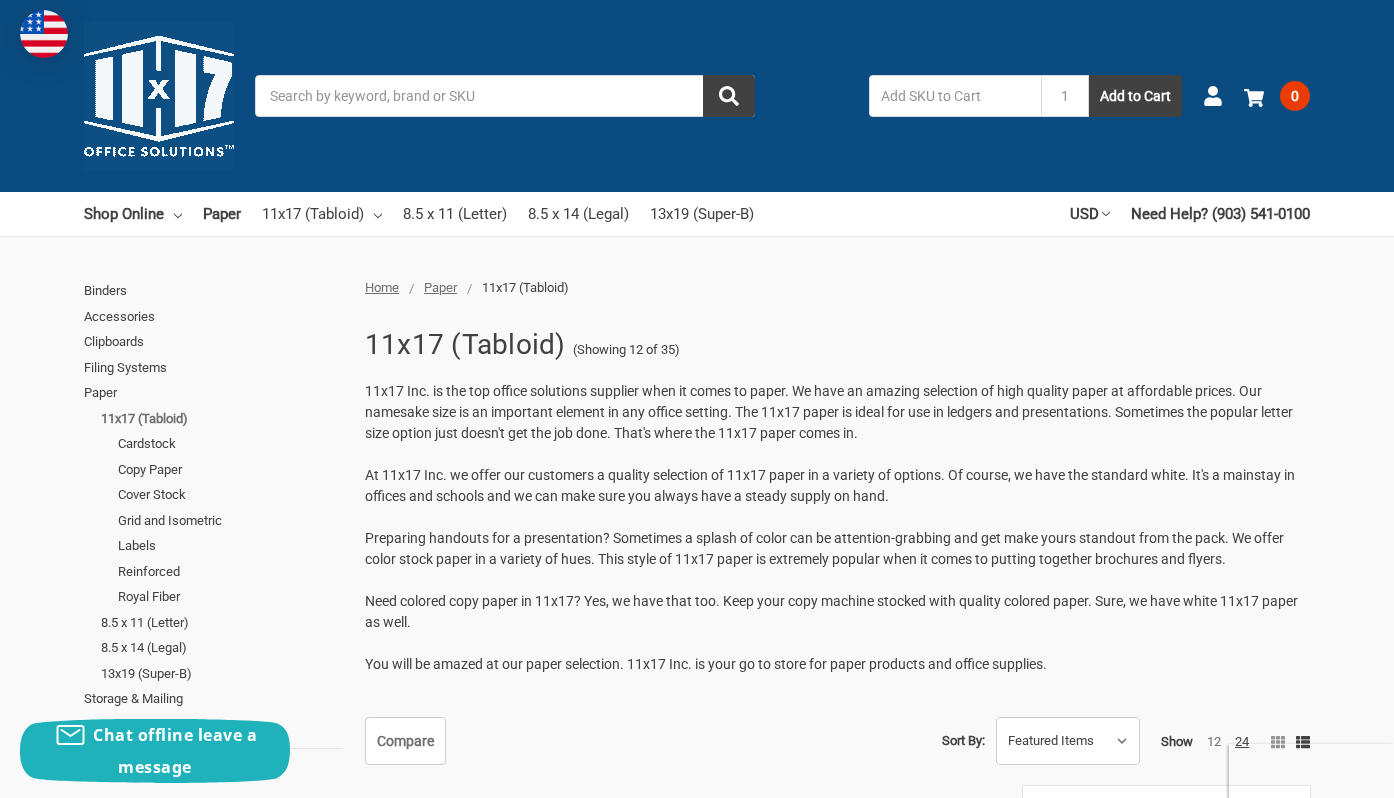 click on "11x17 (Tabloid)" at bounding box center (222, 419) 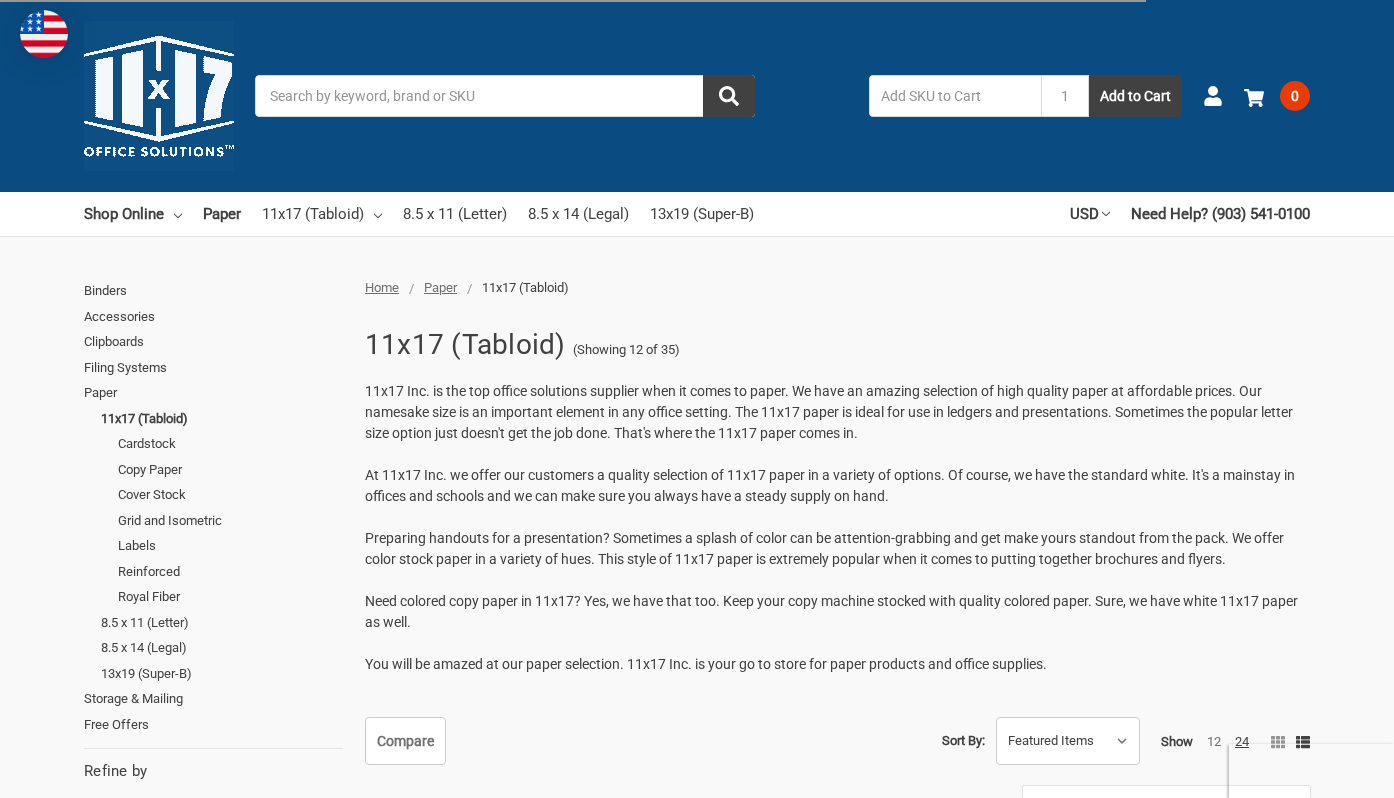scroll, scrollTop: 0, scrollLeft: 0, axis: both 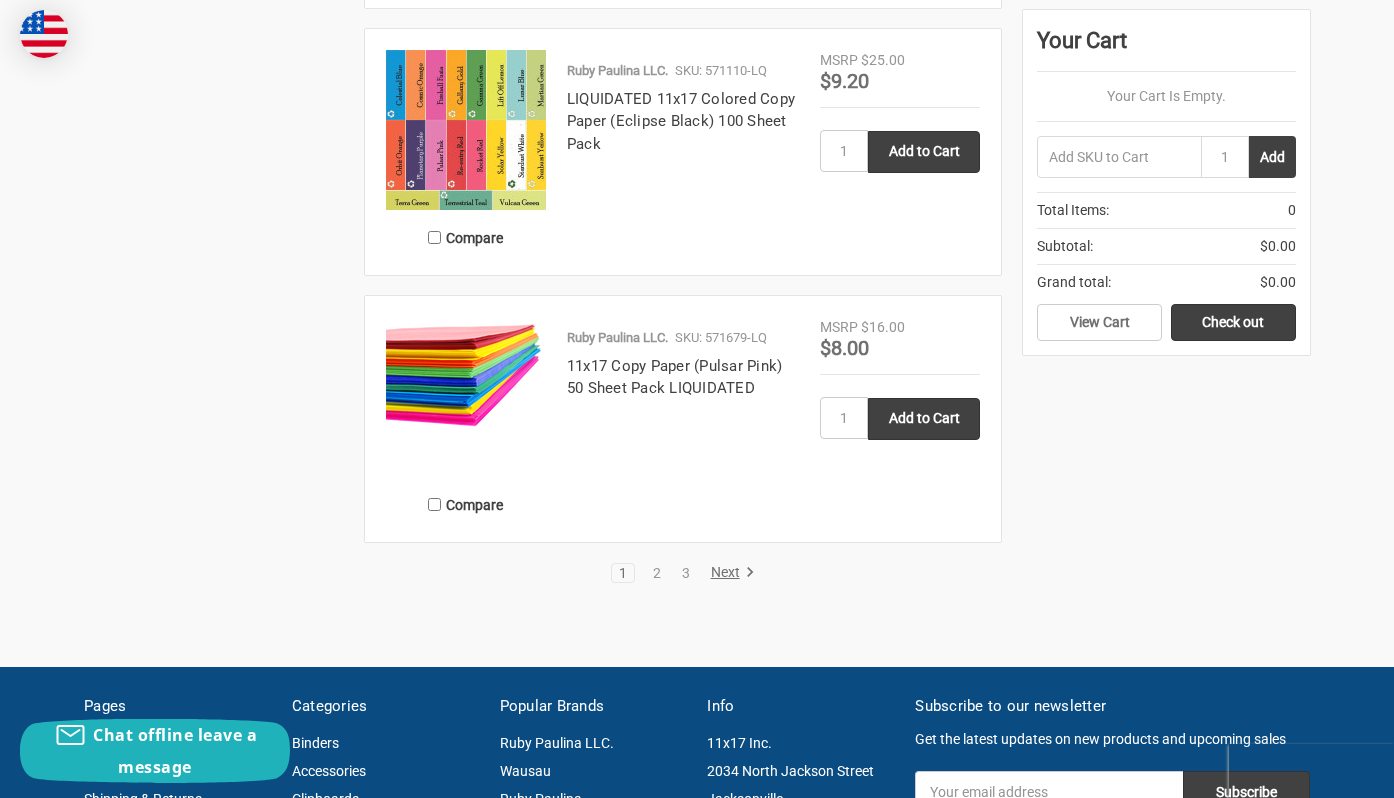 click on "MSRP
$16.00
Was
Price
Now
$8.00
1 Add to Cart" at bounding box center [900, 419] 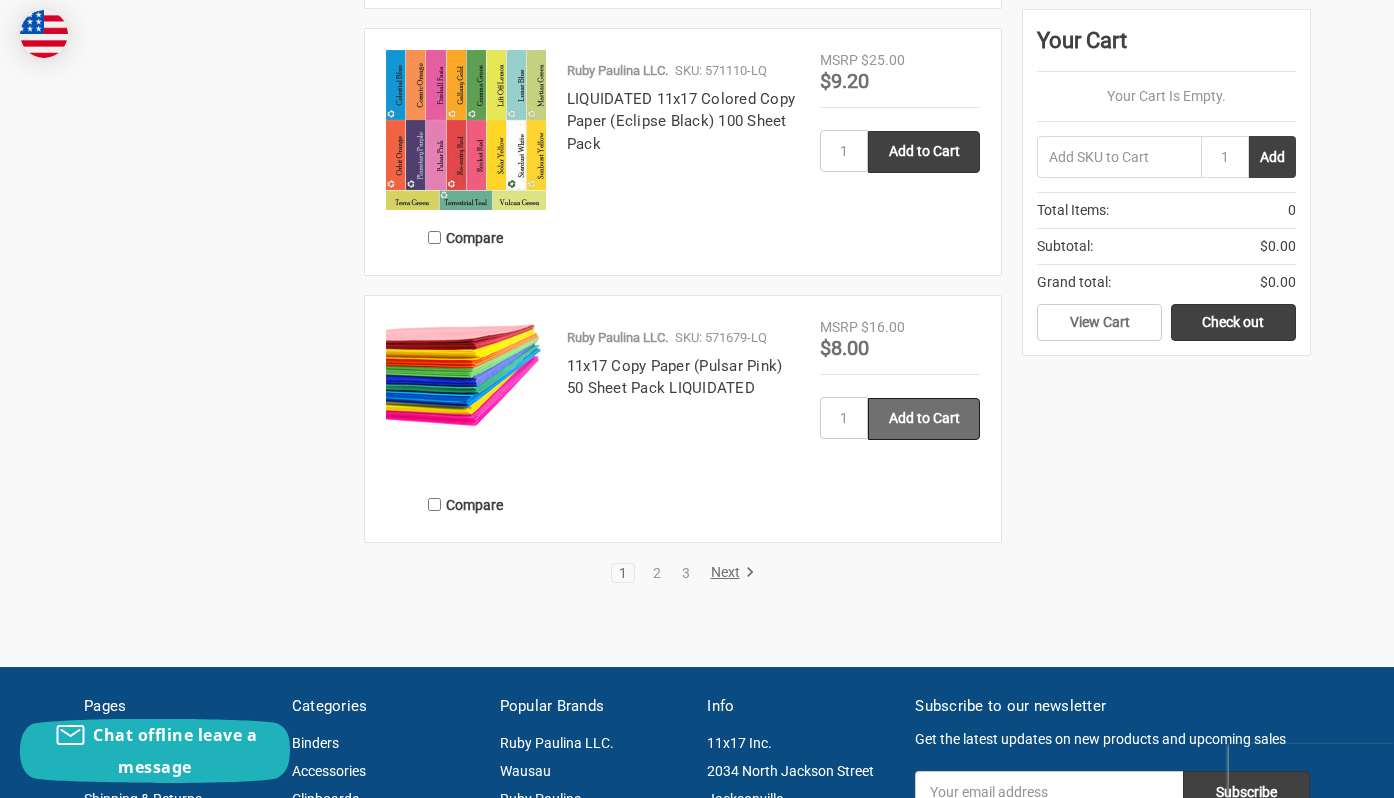 click on "Add to Cart" at bounding box center (924, 419) 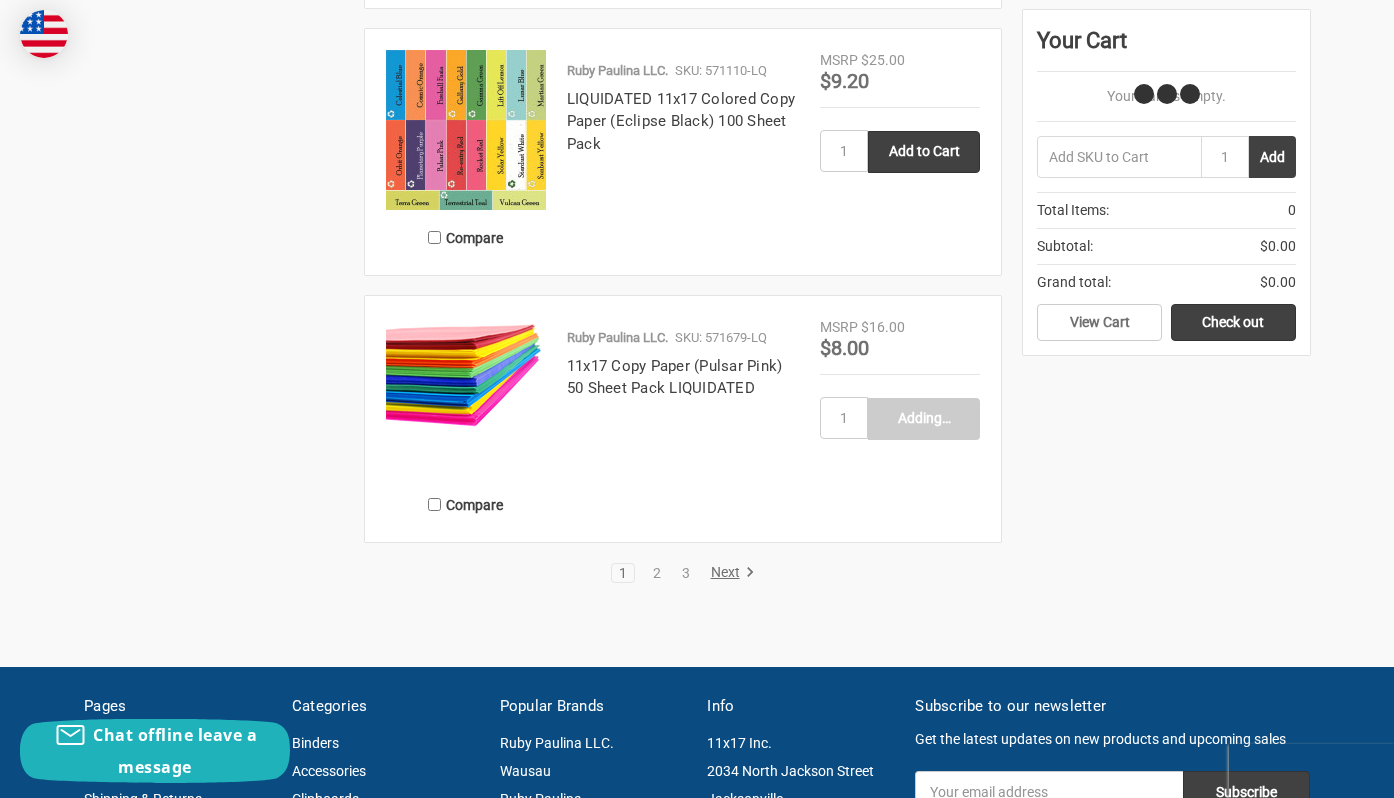 type on "Add to Cart" 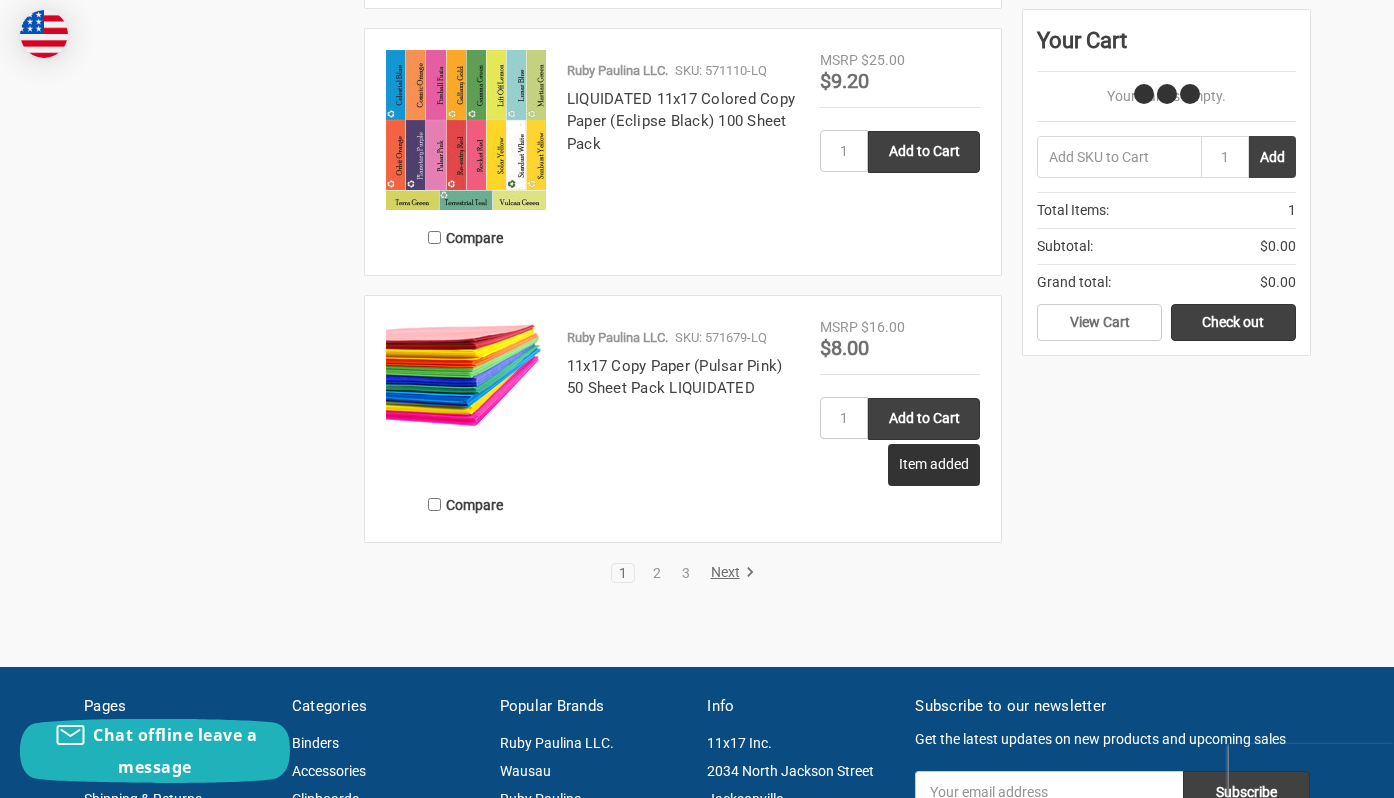 click on "Next" at bounding box center [729, 573] 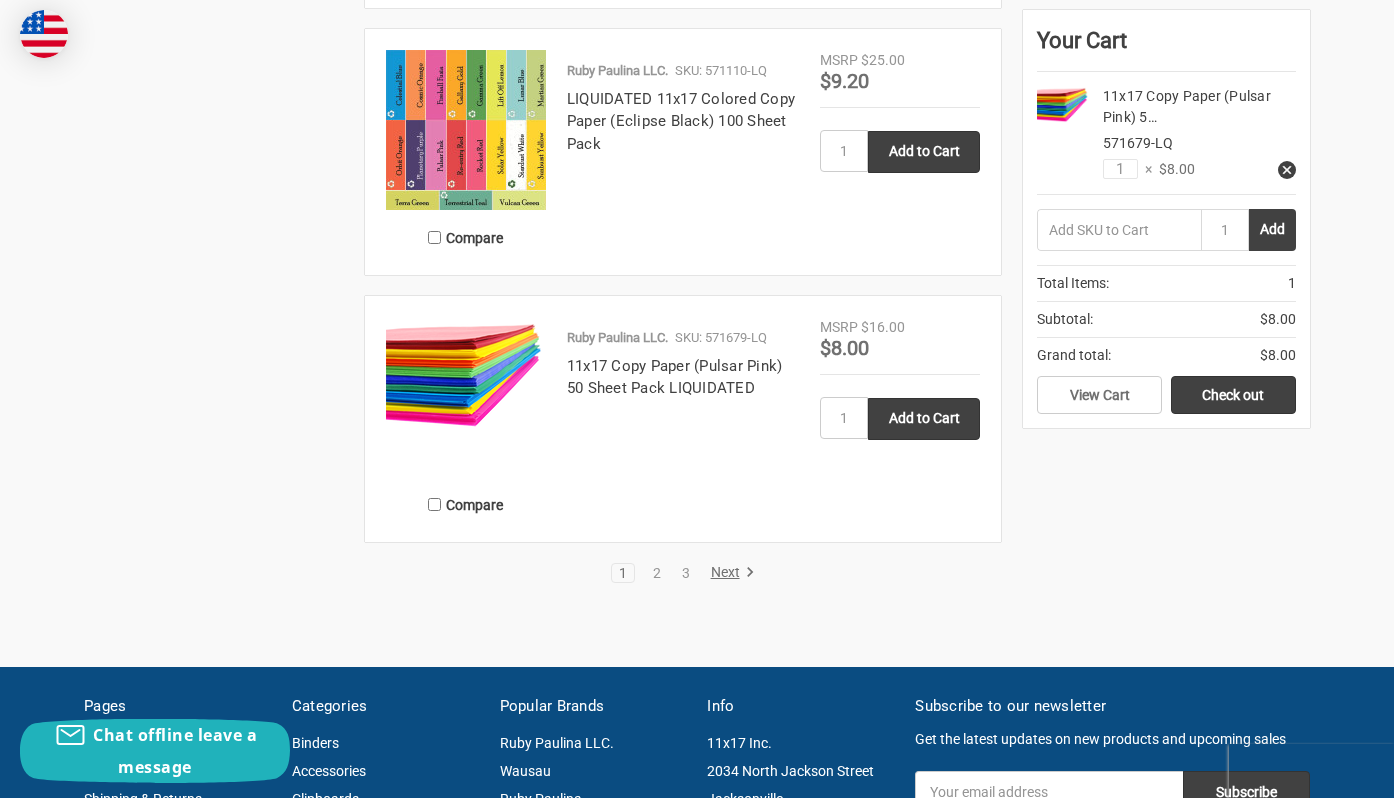 click on "Next" at bounding box center (729, 573) 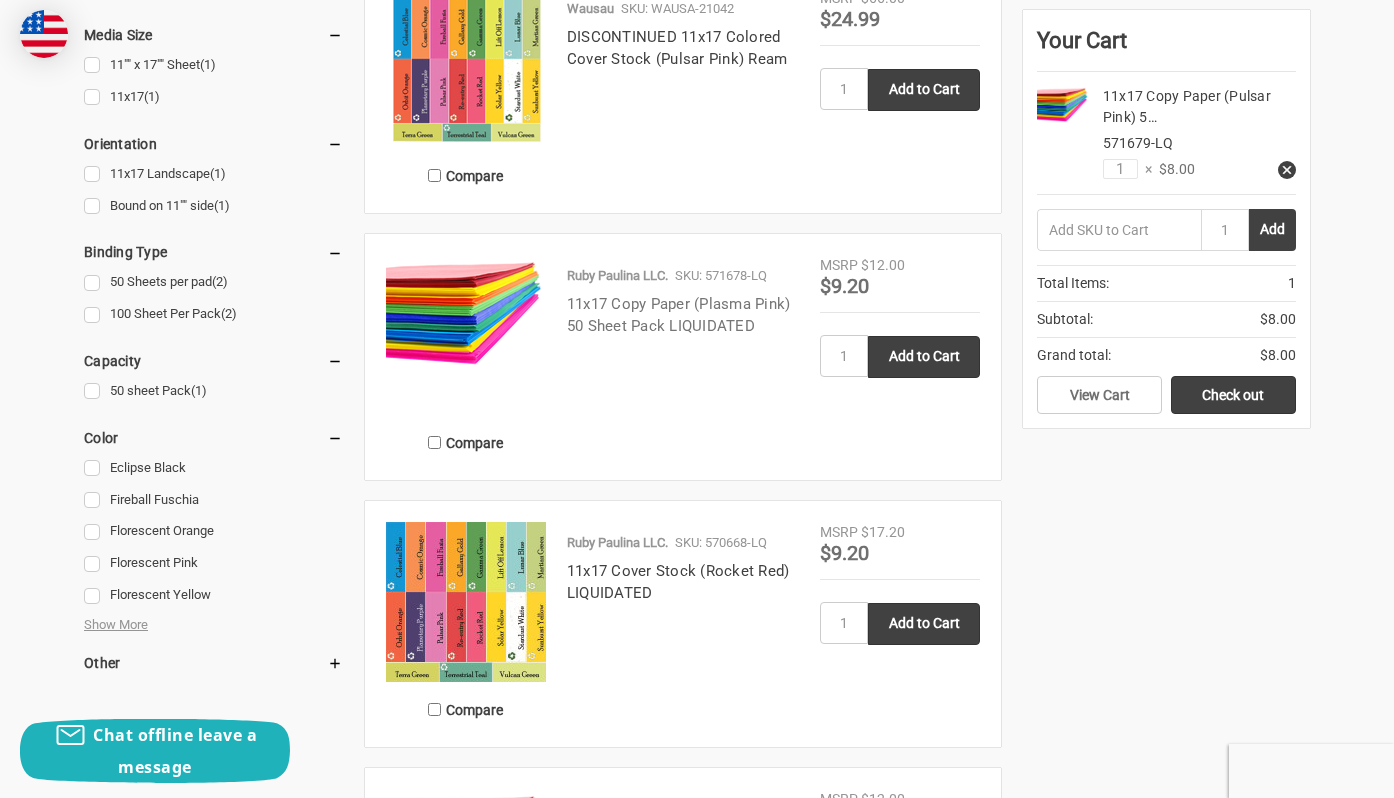 scroll, scrollTop: 821, scrollLeft: 0, axis: vertical 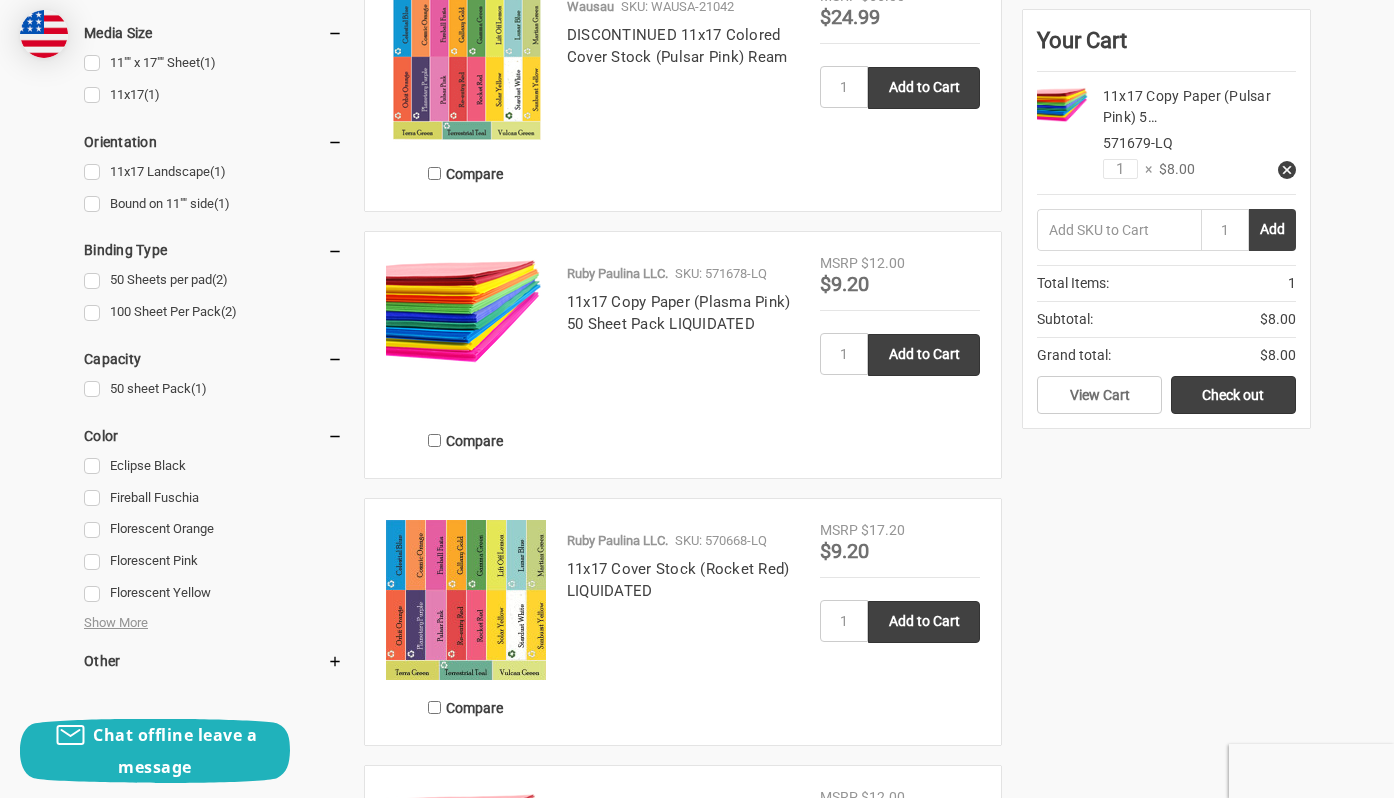 click 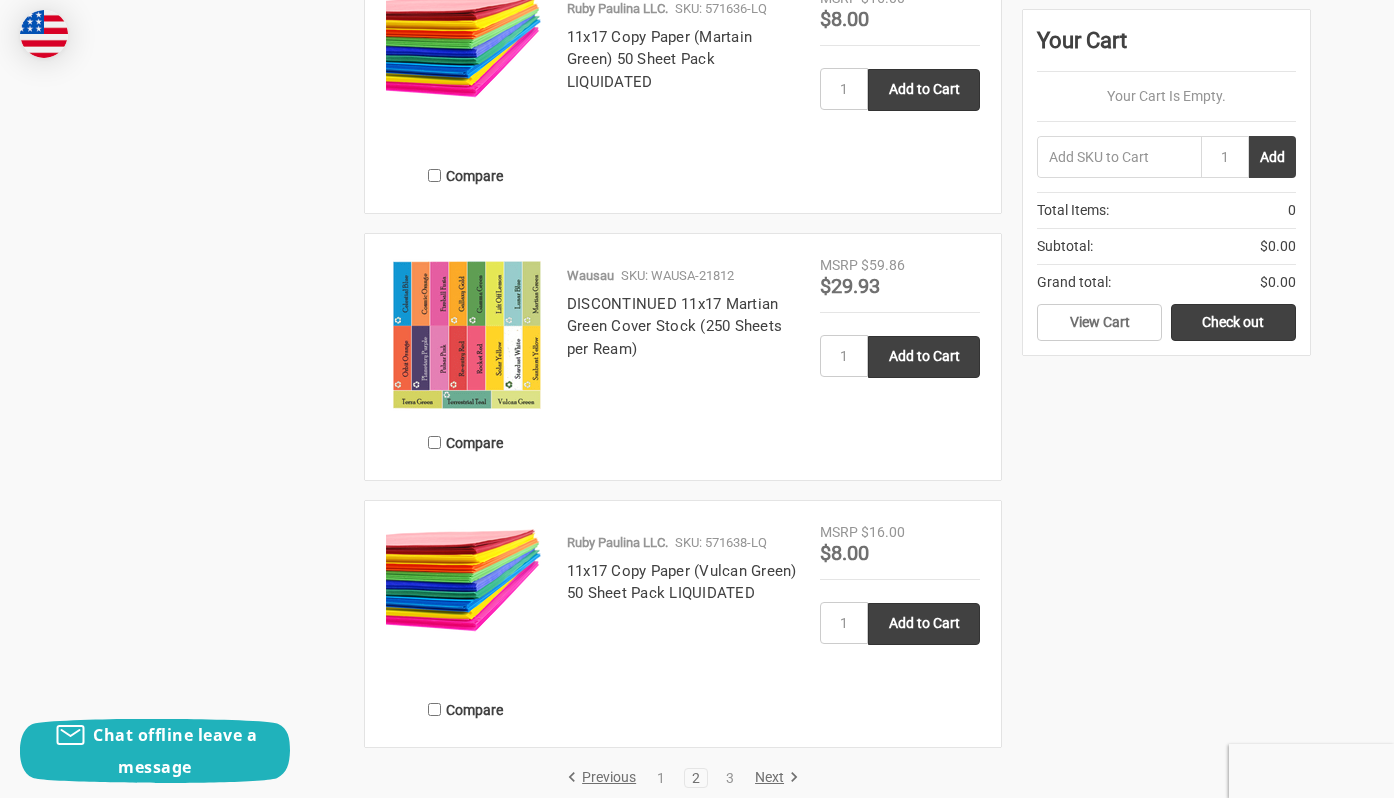 scroll, scrollTop: 3228, scrollLeft: 0, axis: vertical 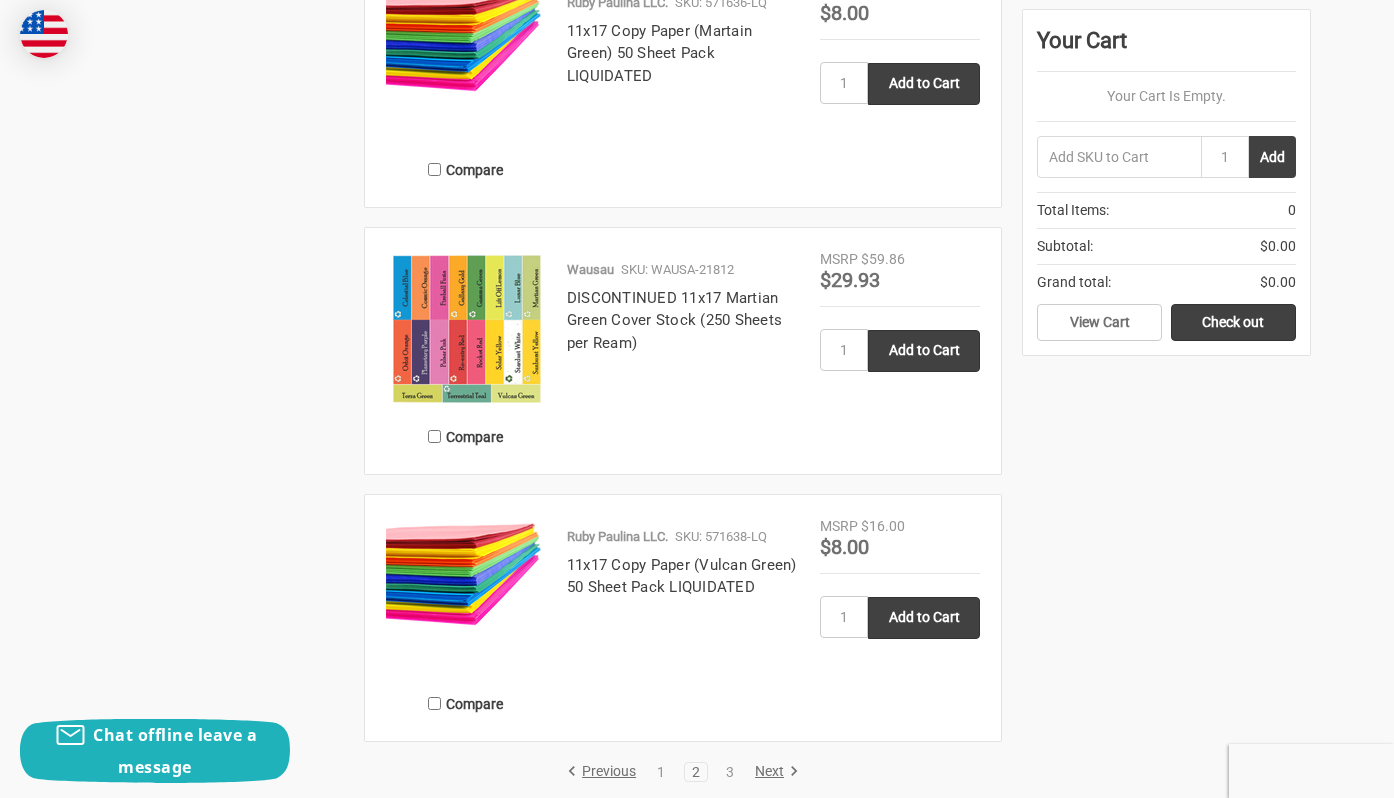 click on "Next" at bounding box center (773, 772) 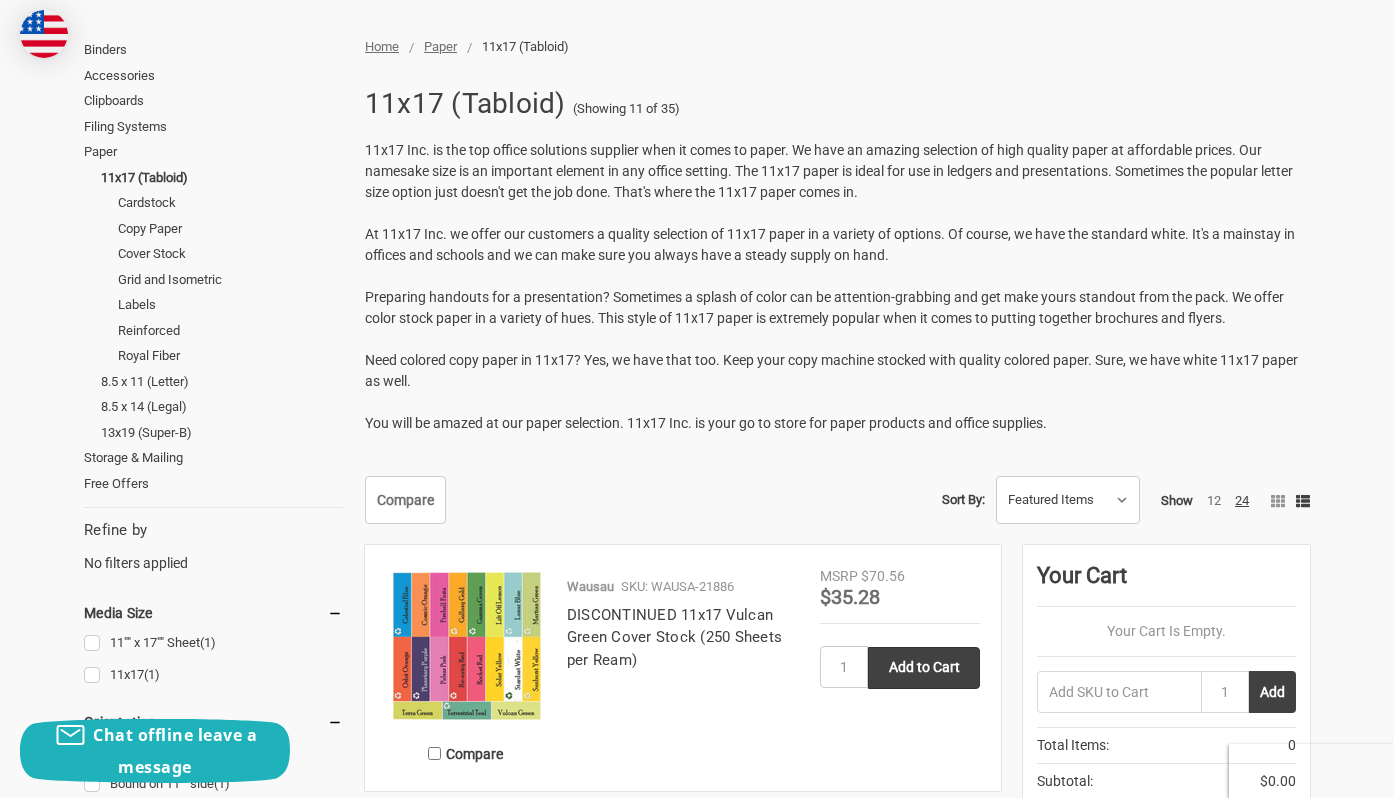 scroll, scrollTop: 263, scrollLeft: 0, axis: vertical 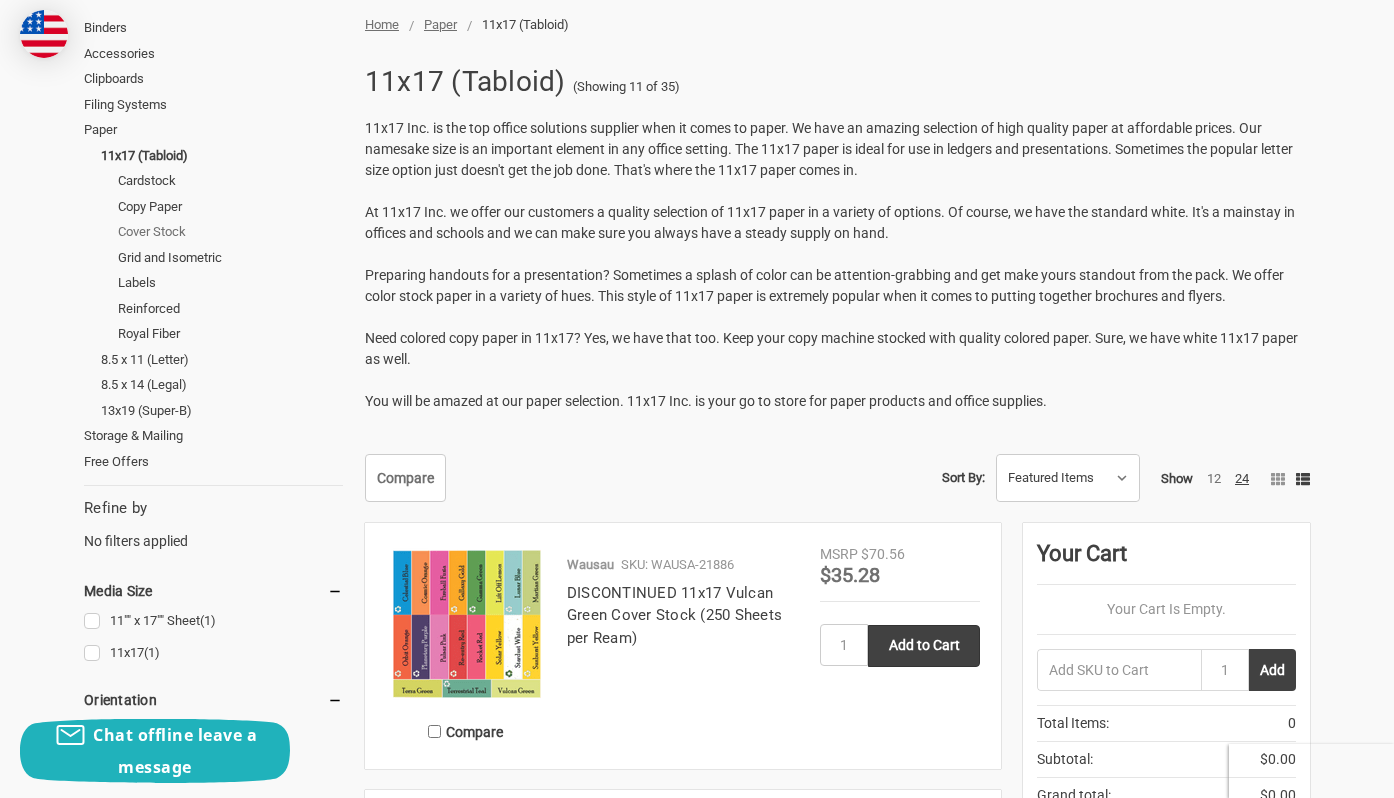 click on "Cover Stock" at bounding box center [230, 232] 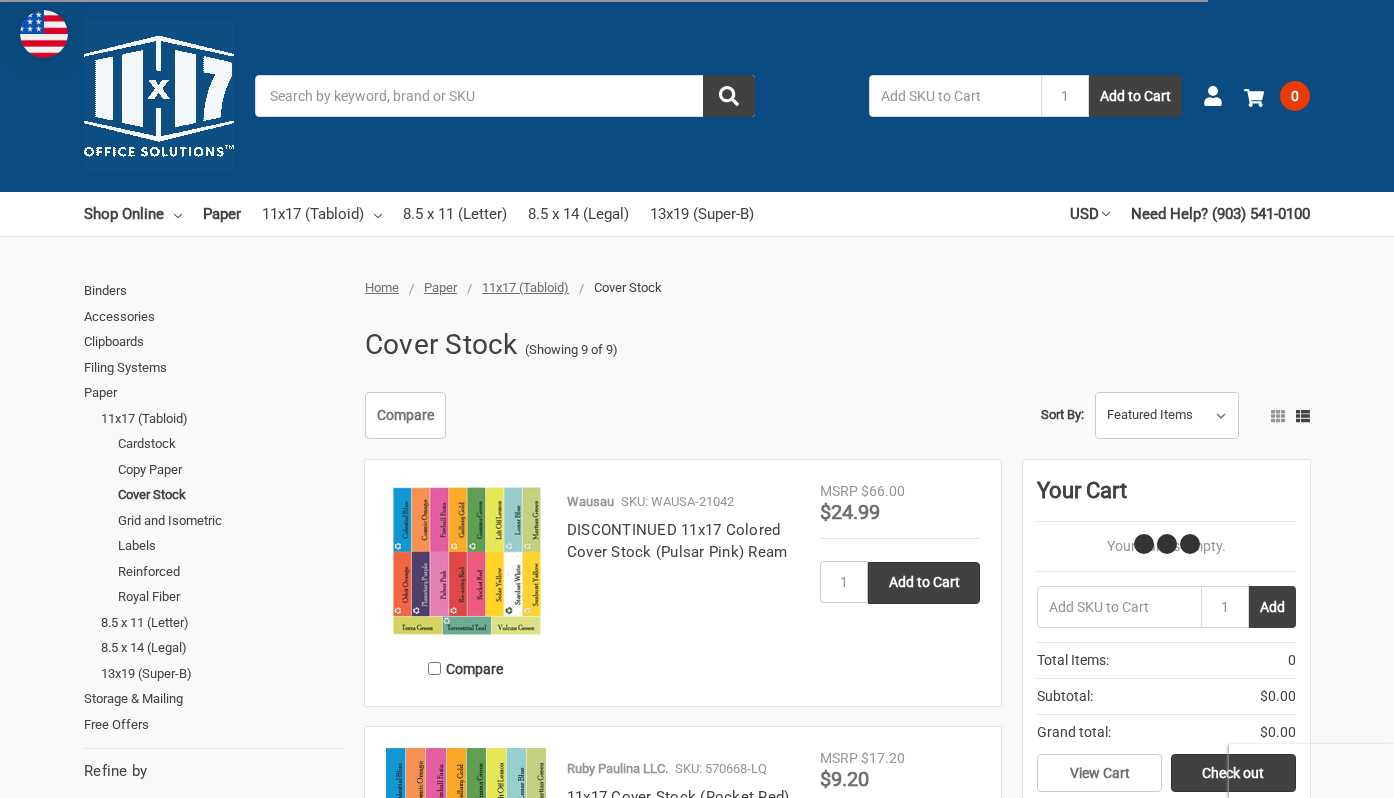 scroll, scrollTop: 0, scrollLeft: 0, axis: both 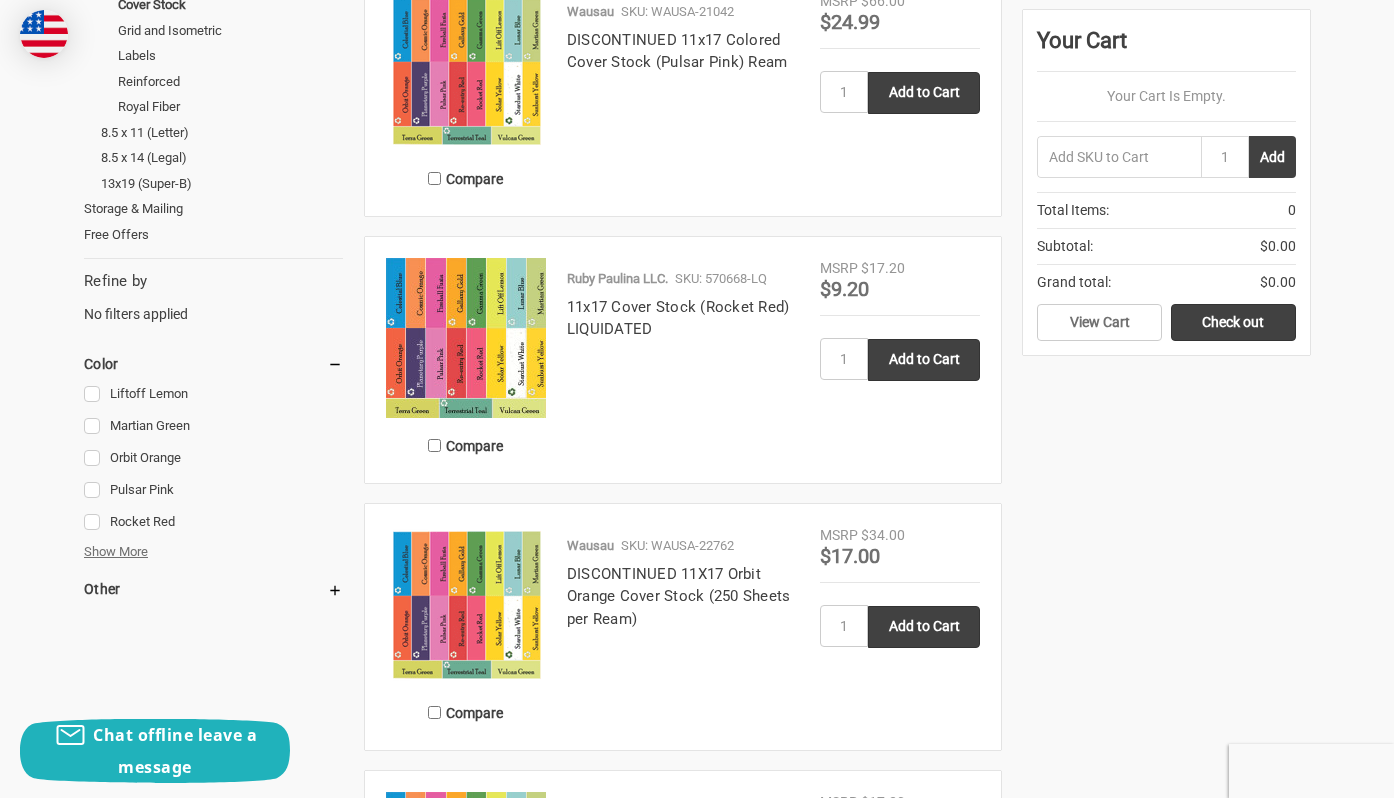 click on "Show More" at bounding box center [116, 552] 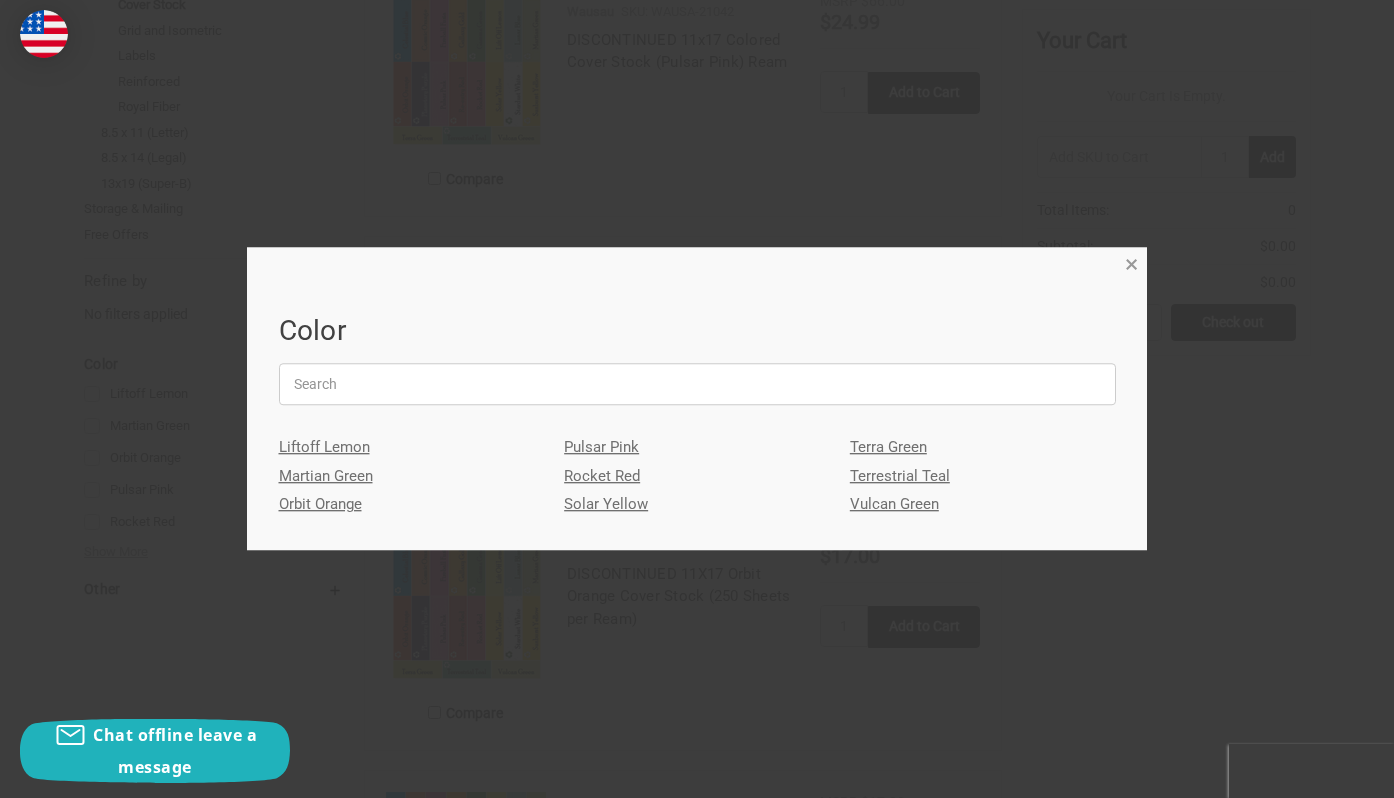 click on "×" at bounding box center [1131, 264] 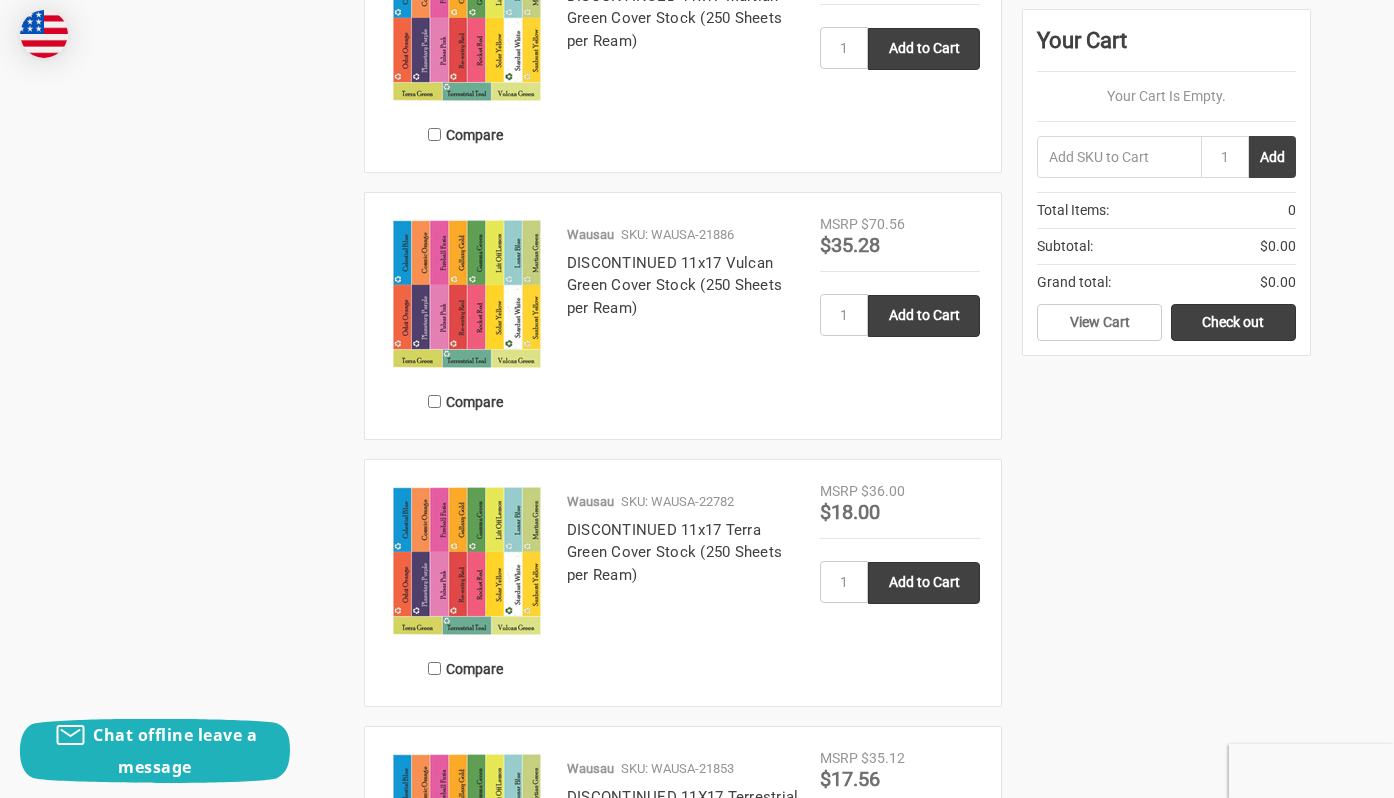 scroll, scrollTop: 1873, scrollLeft: 0, axis: vertical 